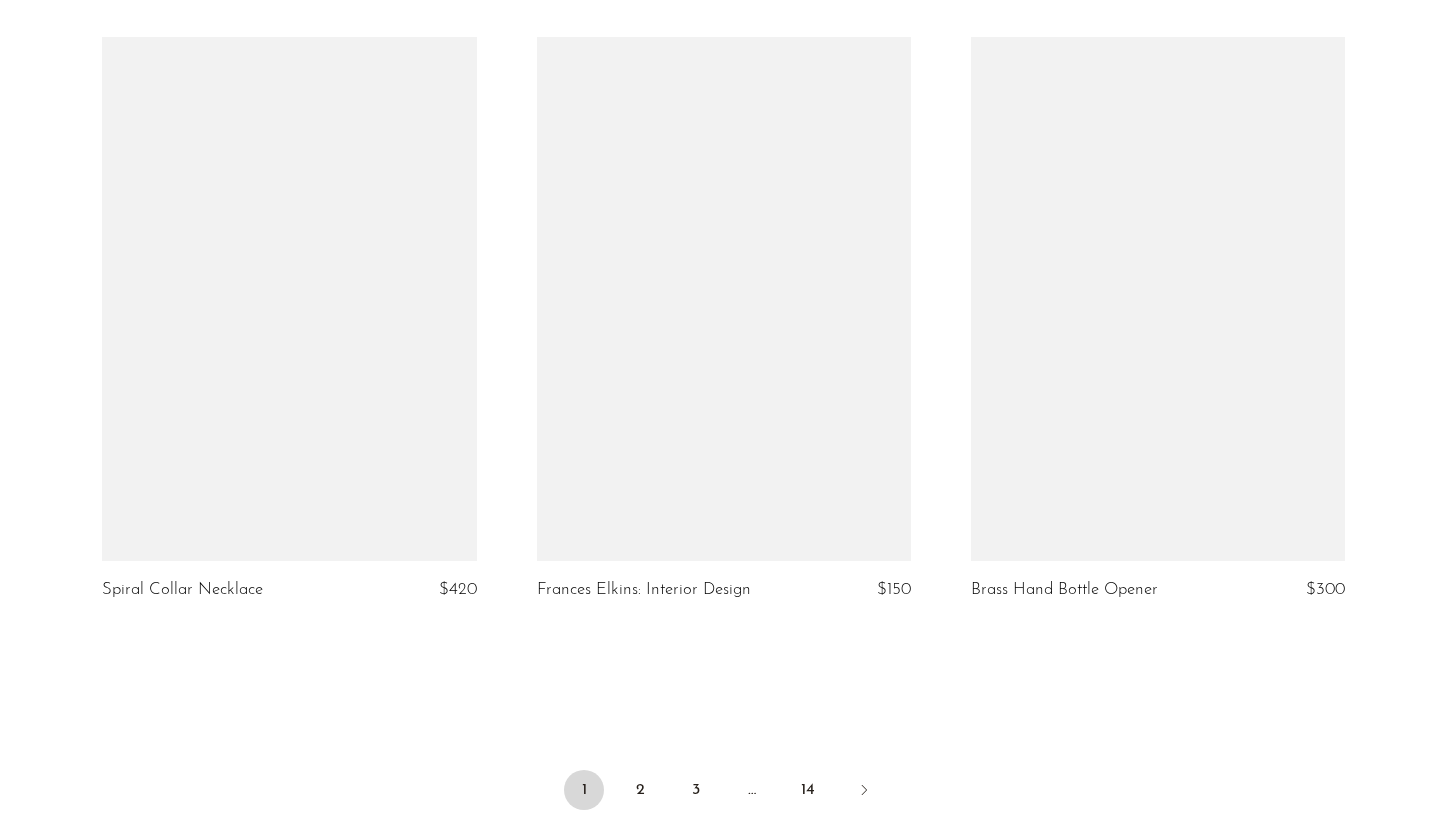 scroll, scrollTop: 6943, scrollLeft: 0, axis: vertical 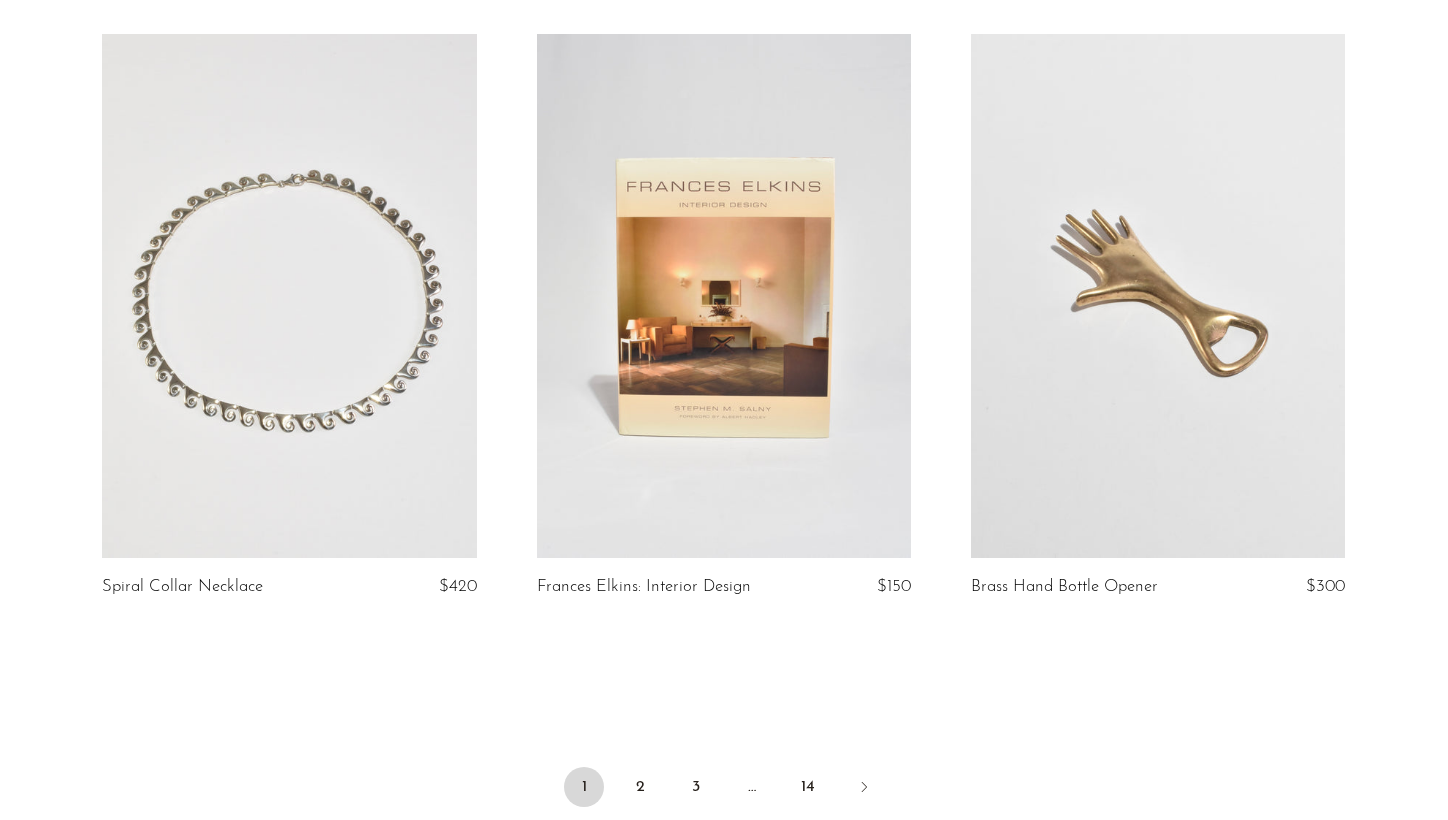 click at bounding box center (1158, 296) 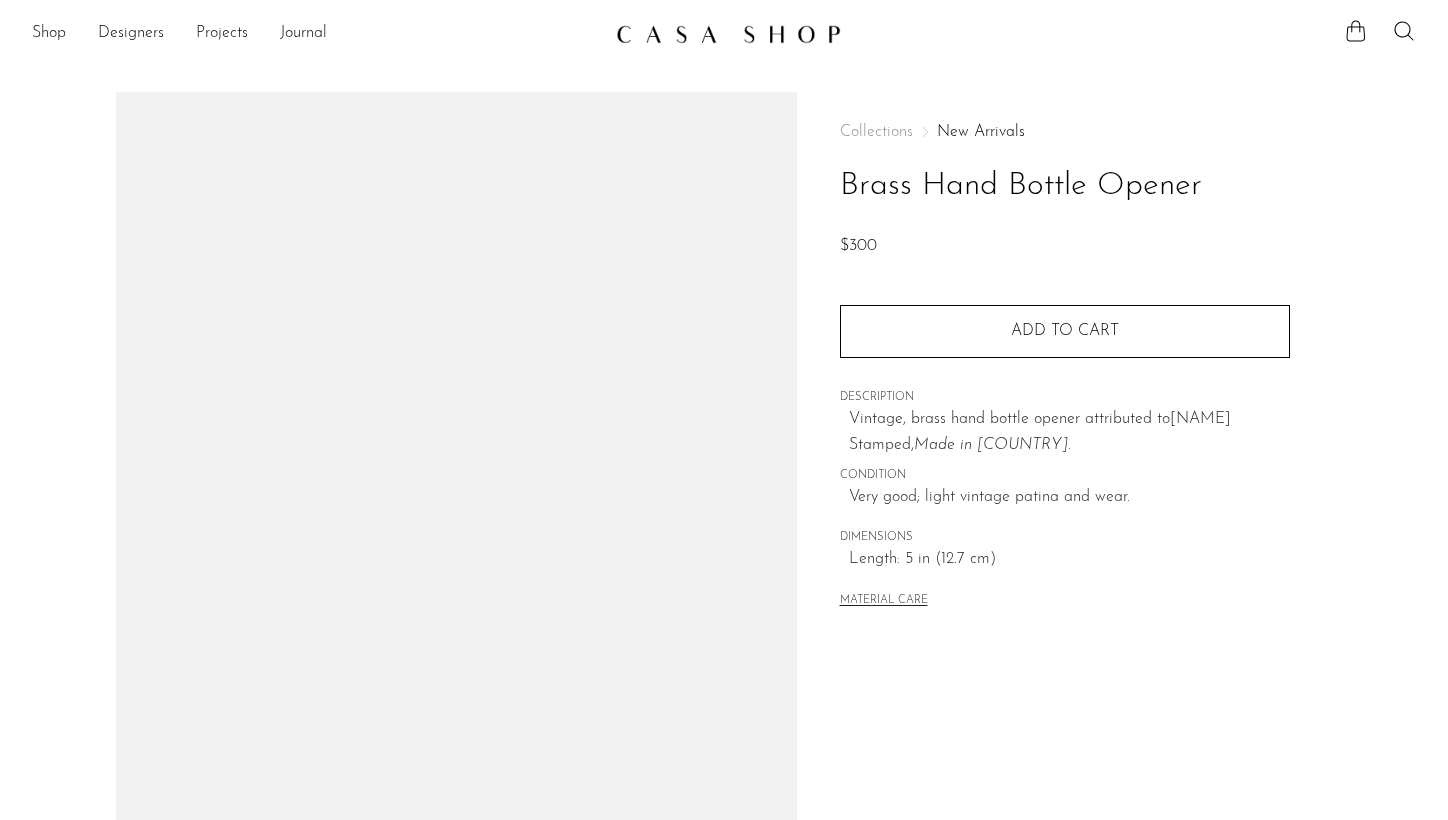 scroll, scrollTop: 0, scrollLeft: 0, axis: both 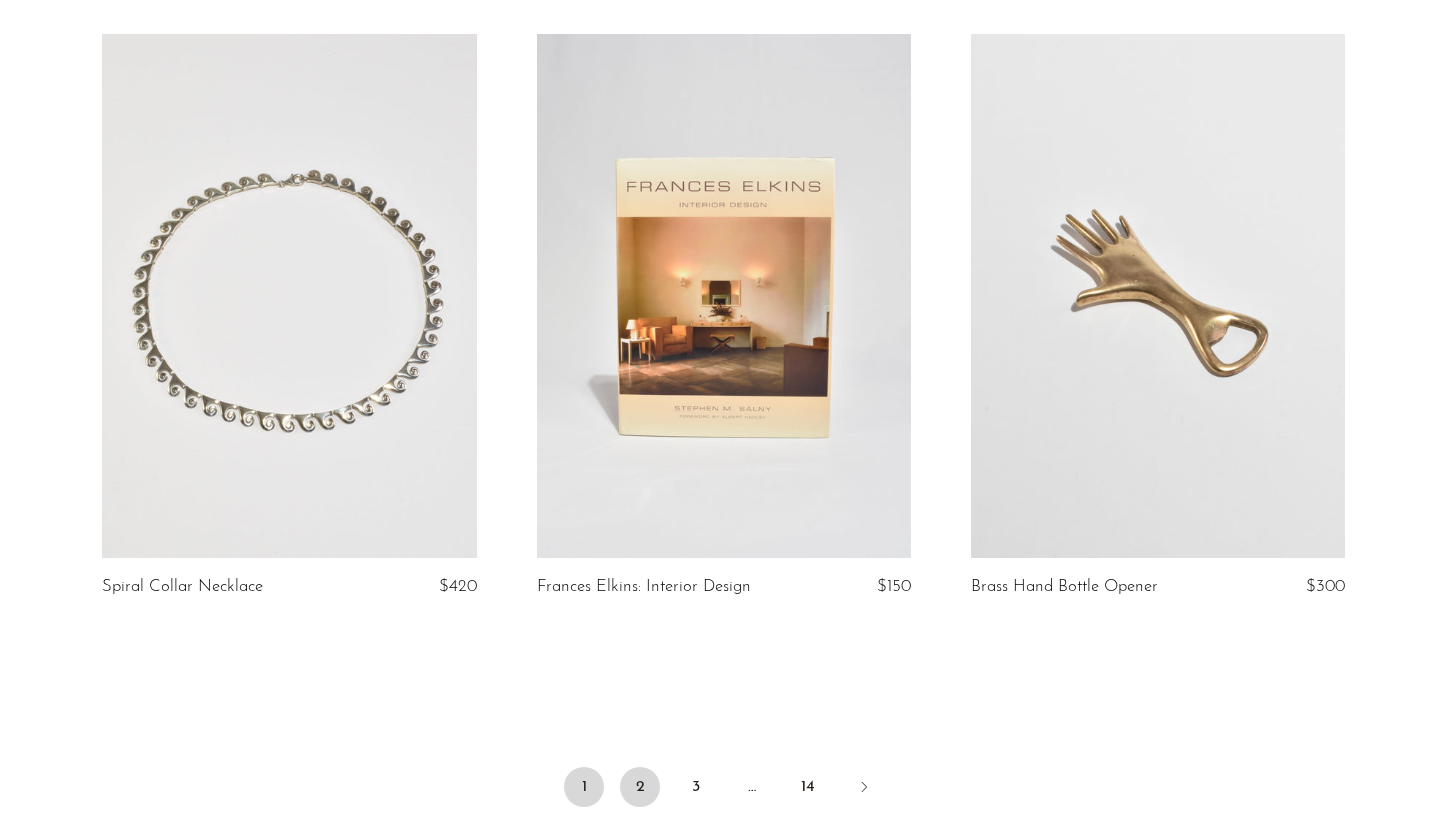 click on "2" at bounding box center [640, 787] 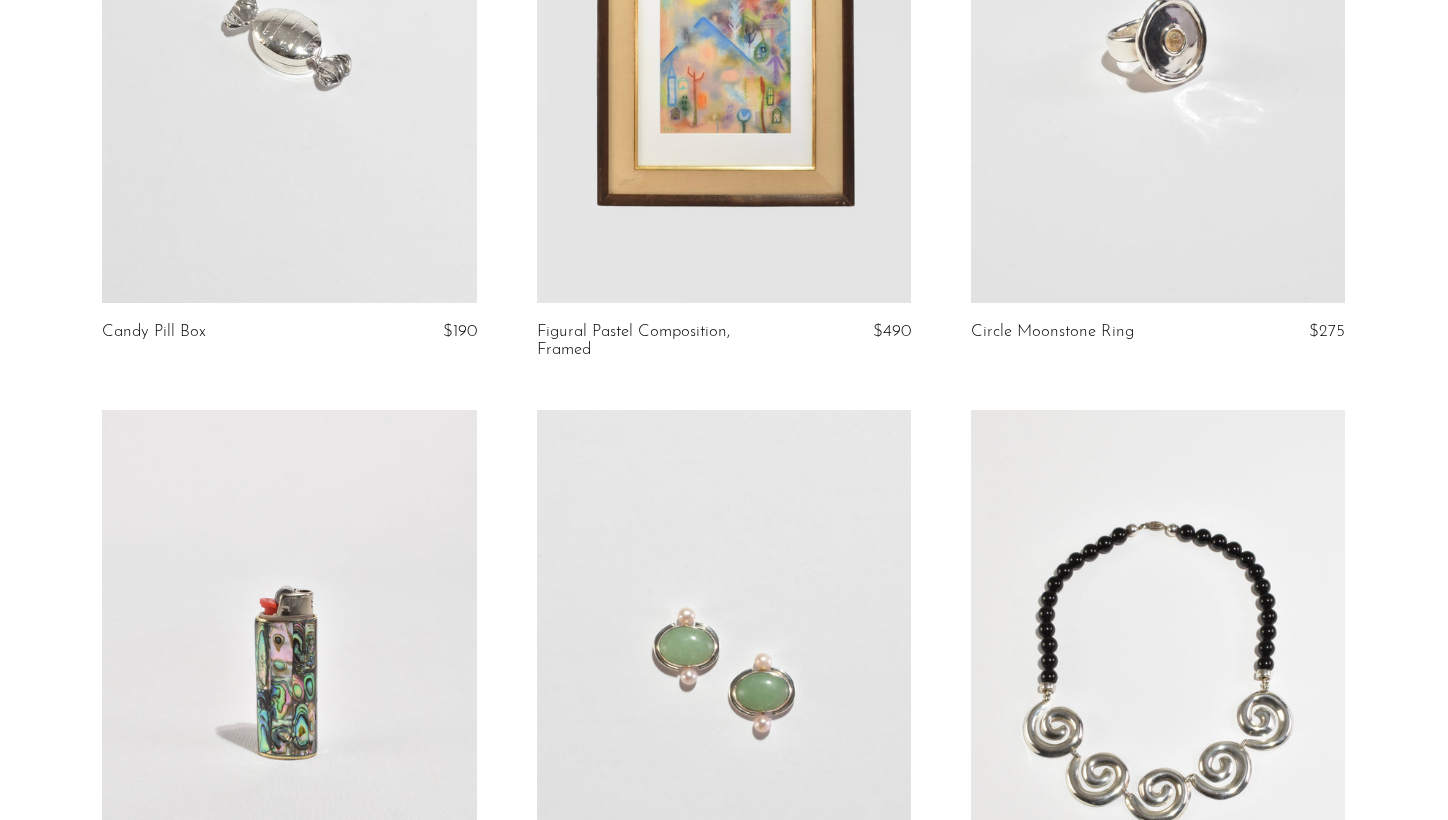 scroll, scrollTop: 1950, scrollLeft: 0, axis: vertical 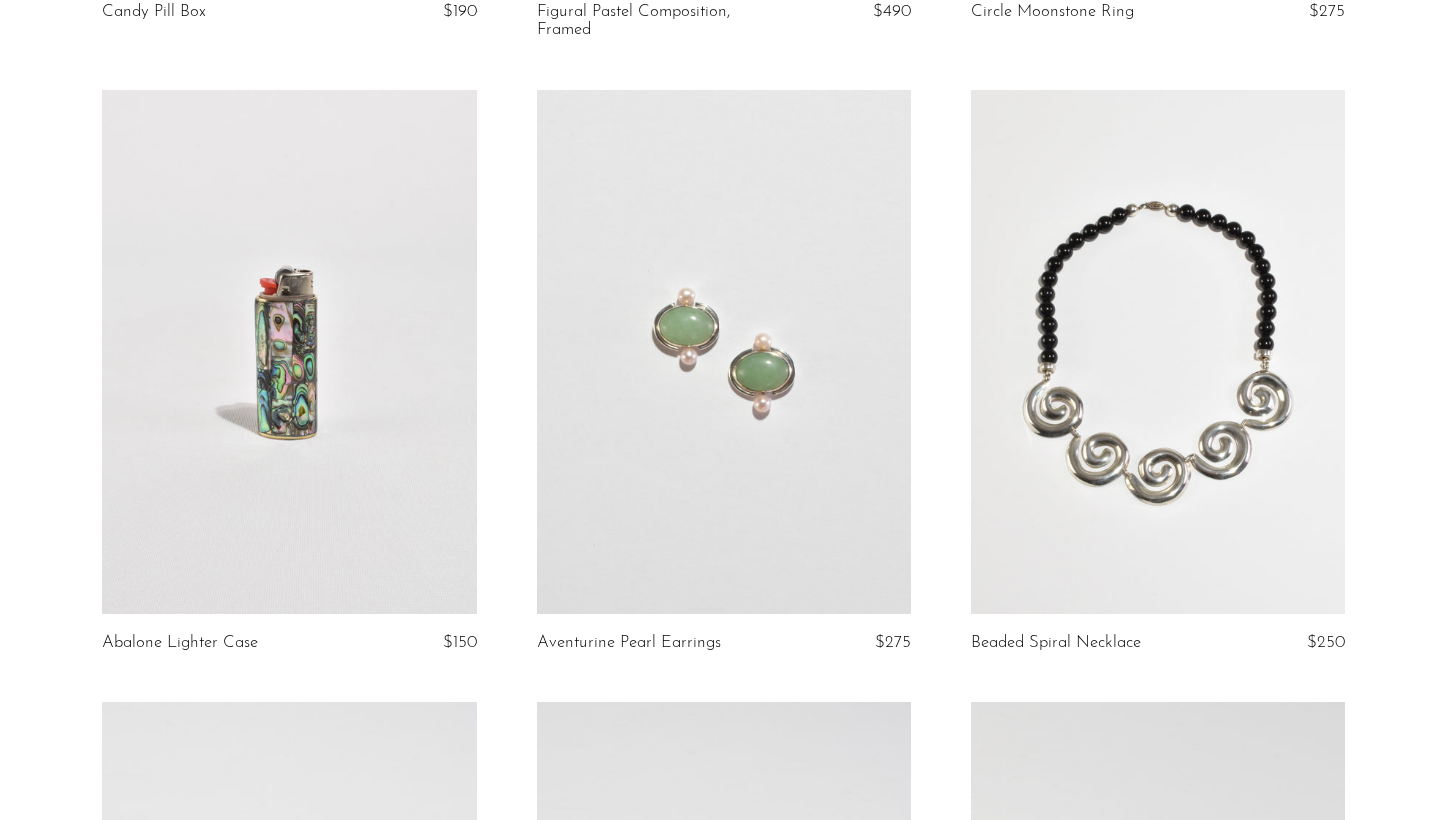 click at bounding box center (724, 352) 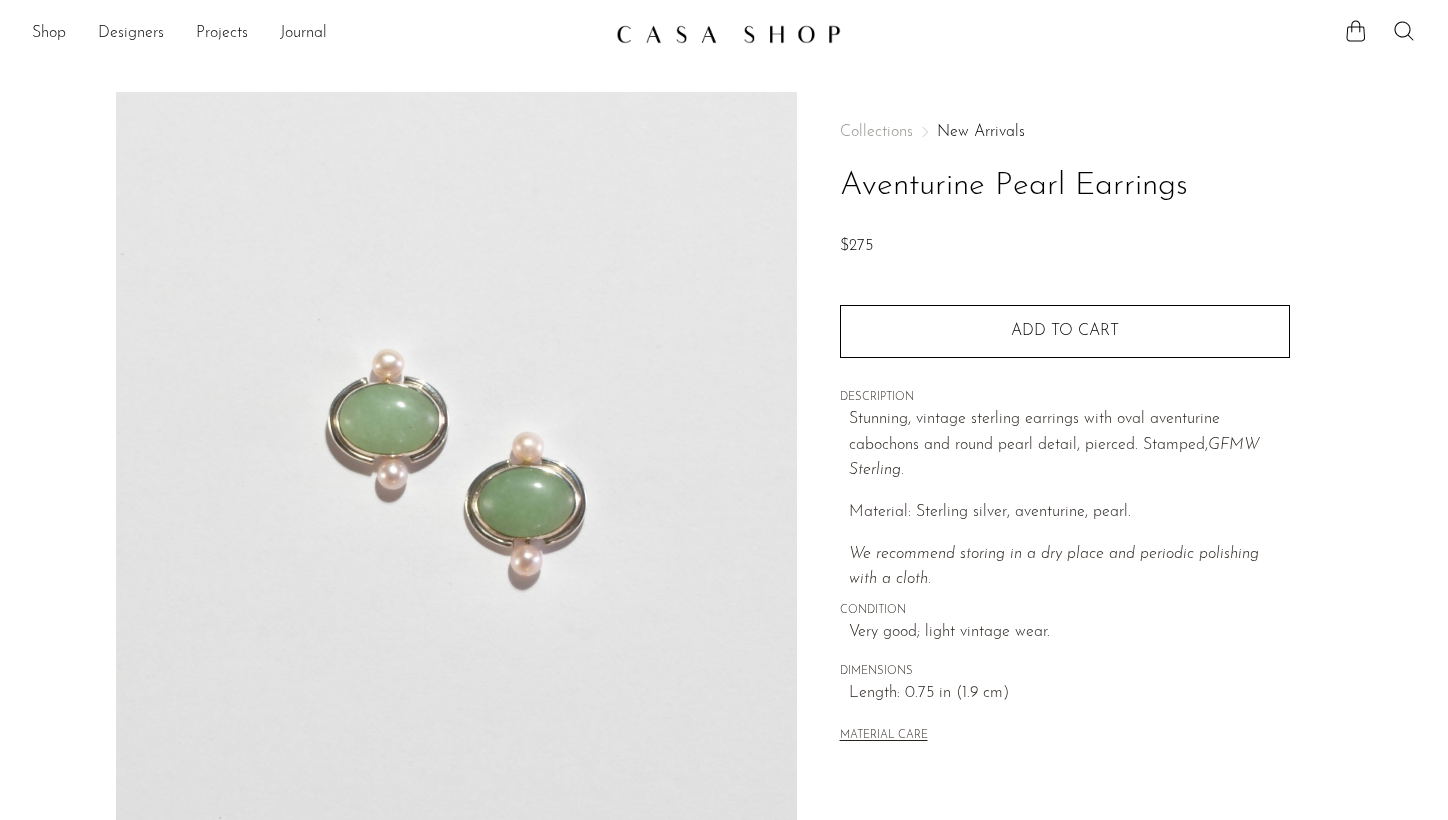 scroll, scrollTop: 0, scrollLeft: 0, axis: both 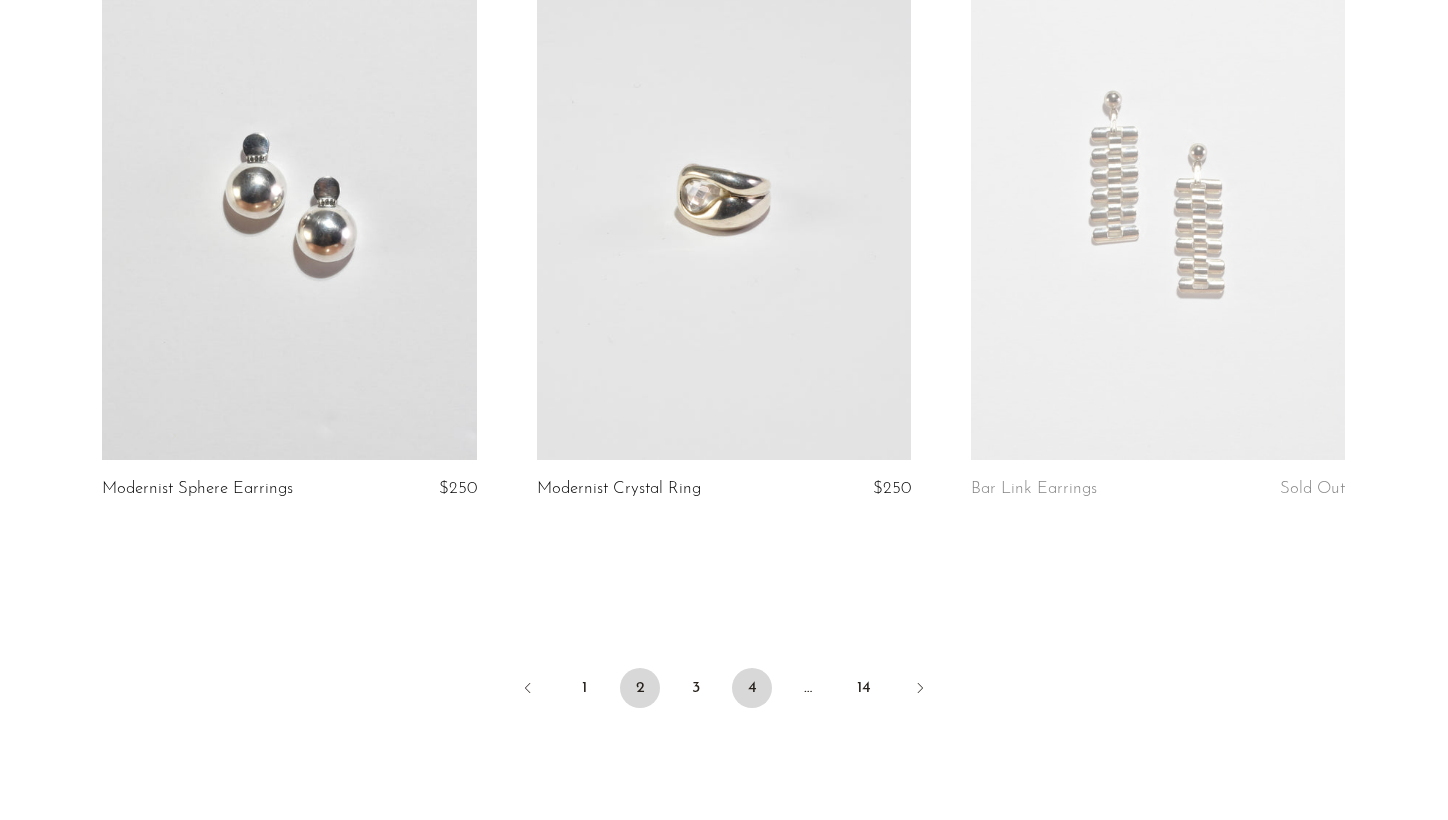click on "4" at bounding box center (752, 688) 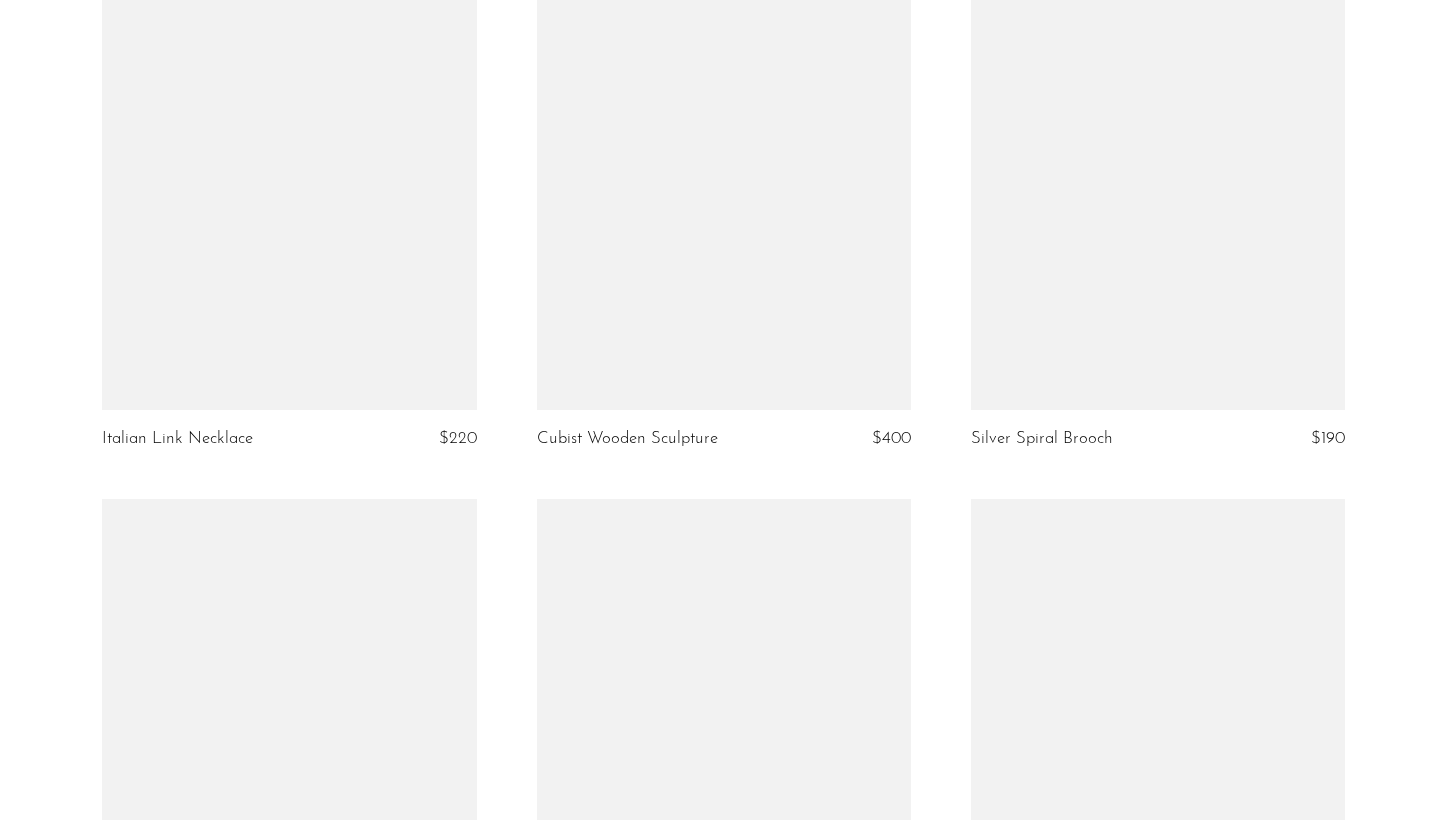 scroll, scrollTop: 3384, scrollLeft: 0, axis: vertical 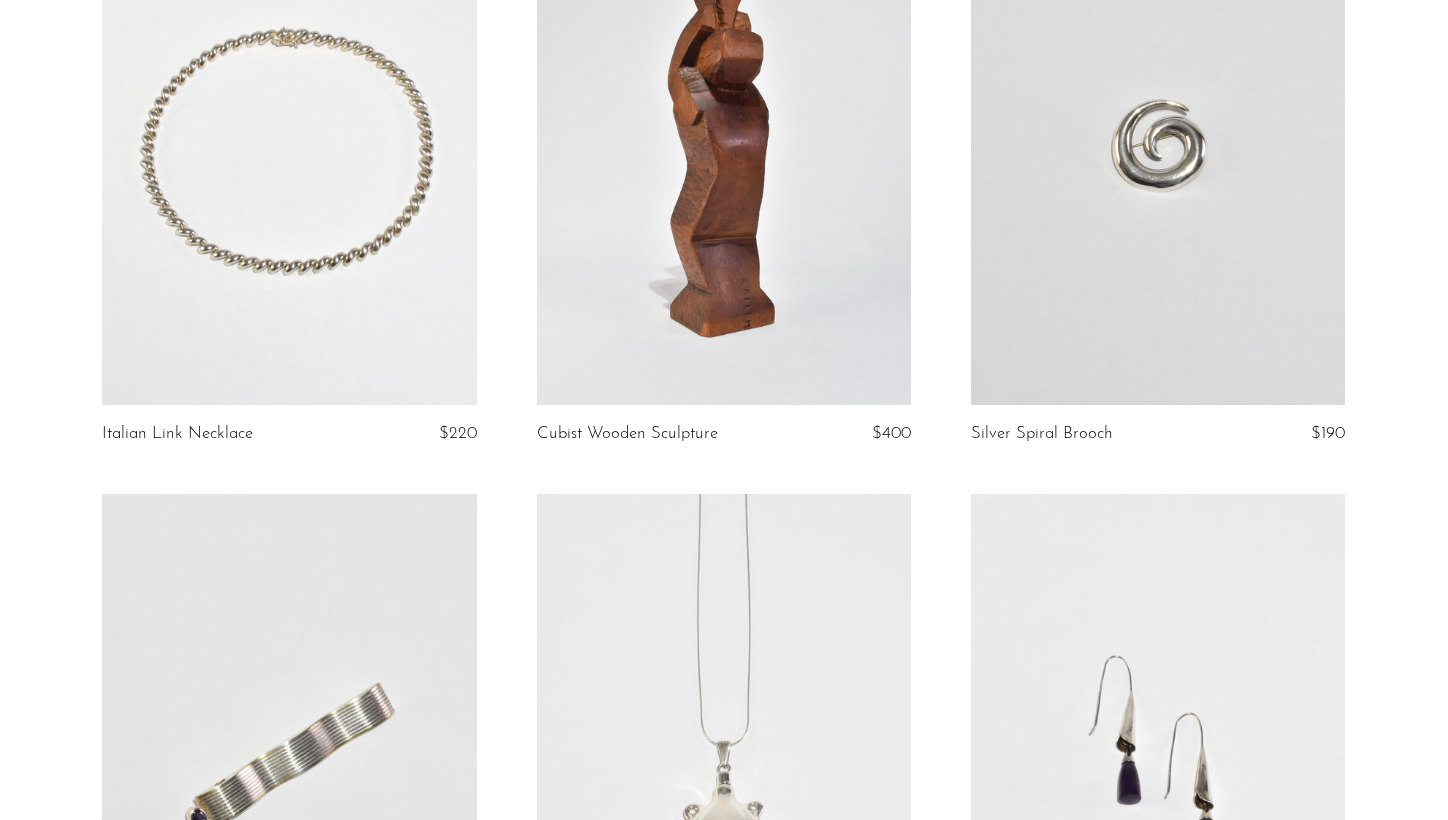 click at bounding box center [1158, 143] 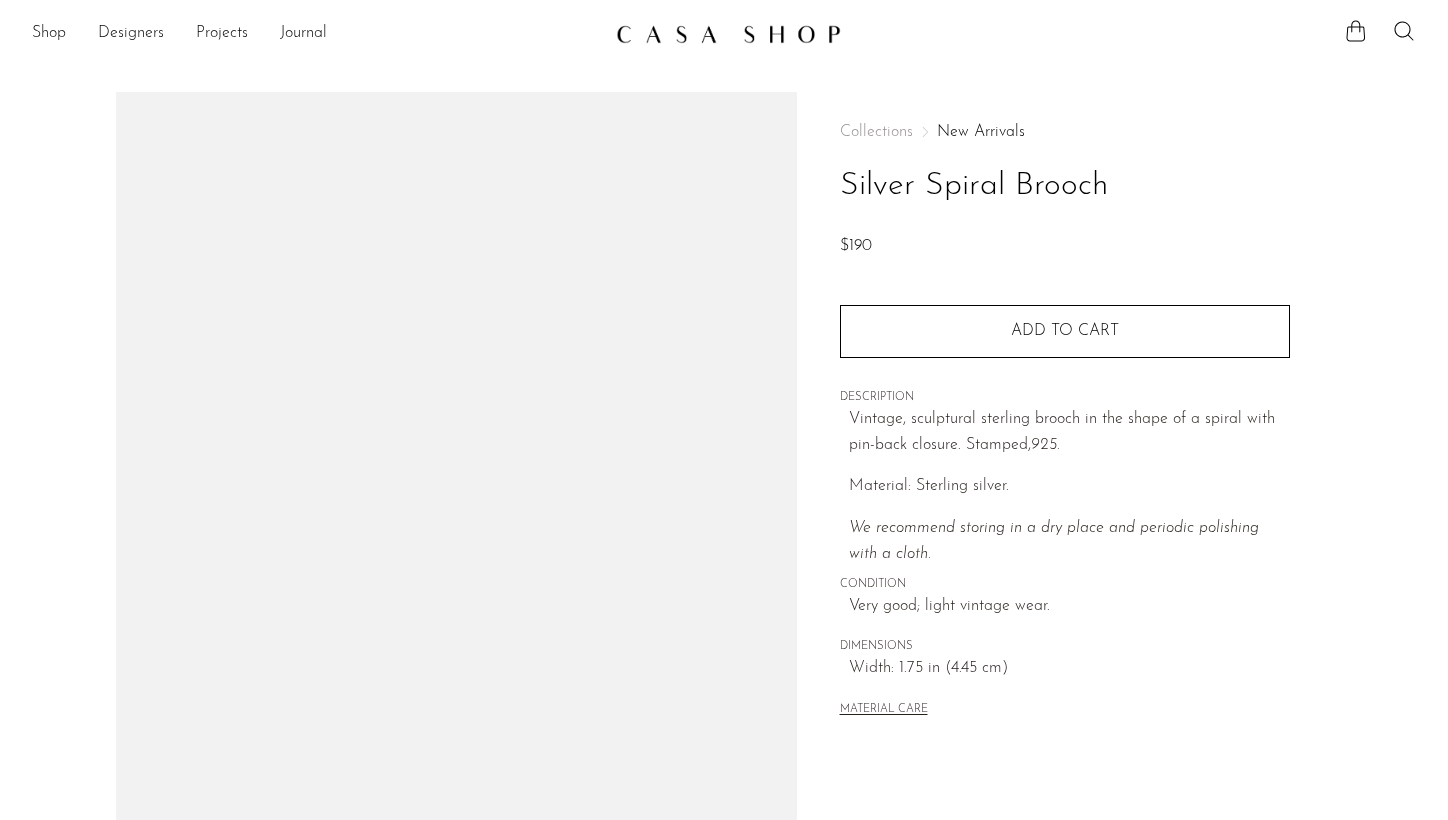 scroll, scrollTop: 0, scrollLeft: 0, axis: both 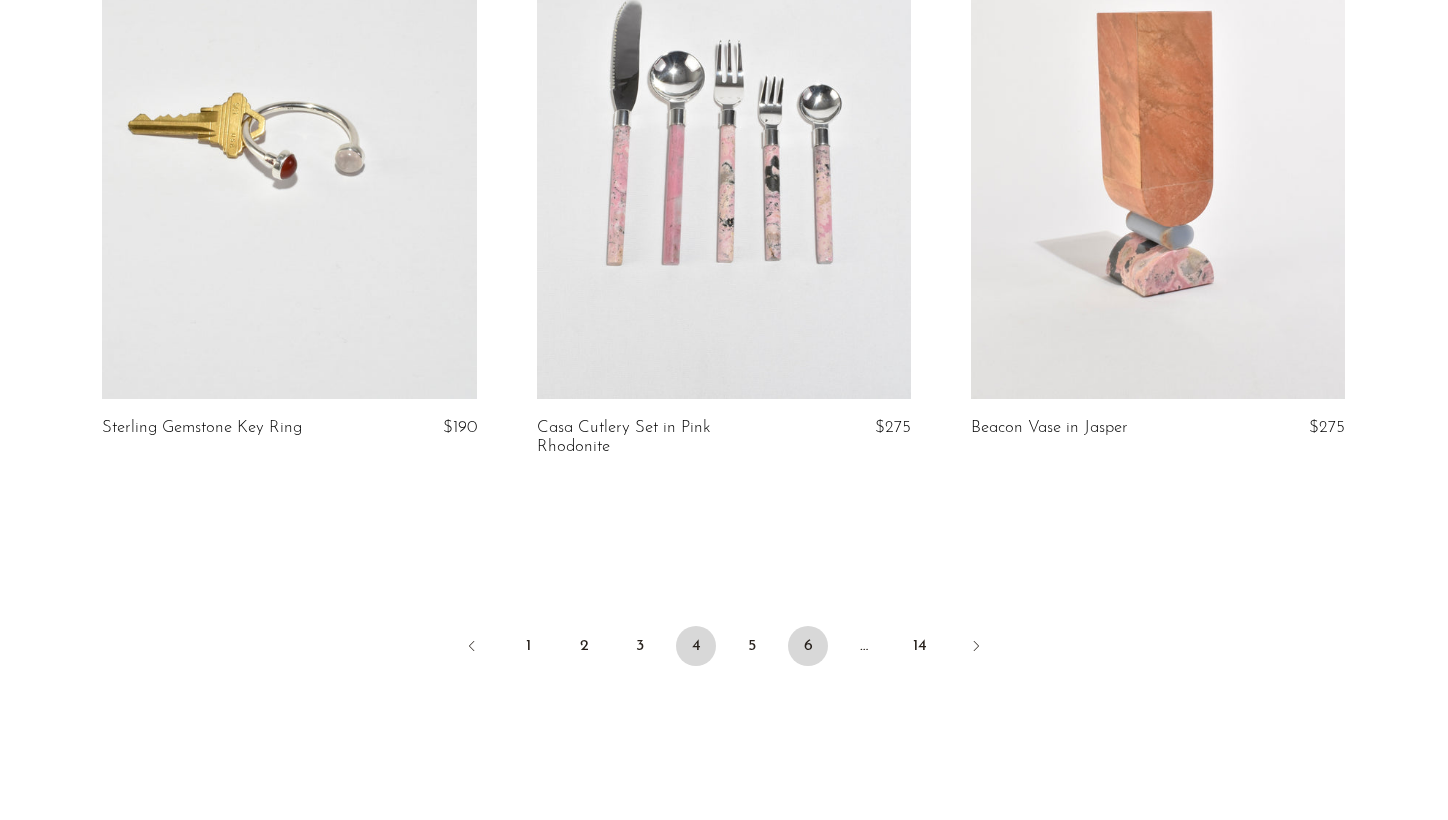 click on "6" at bounding box center [808, 646] 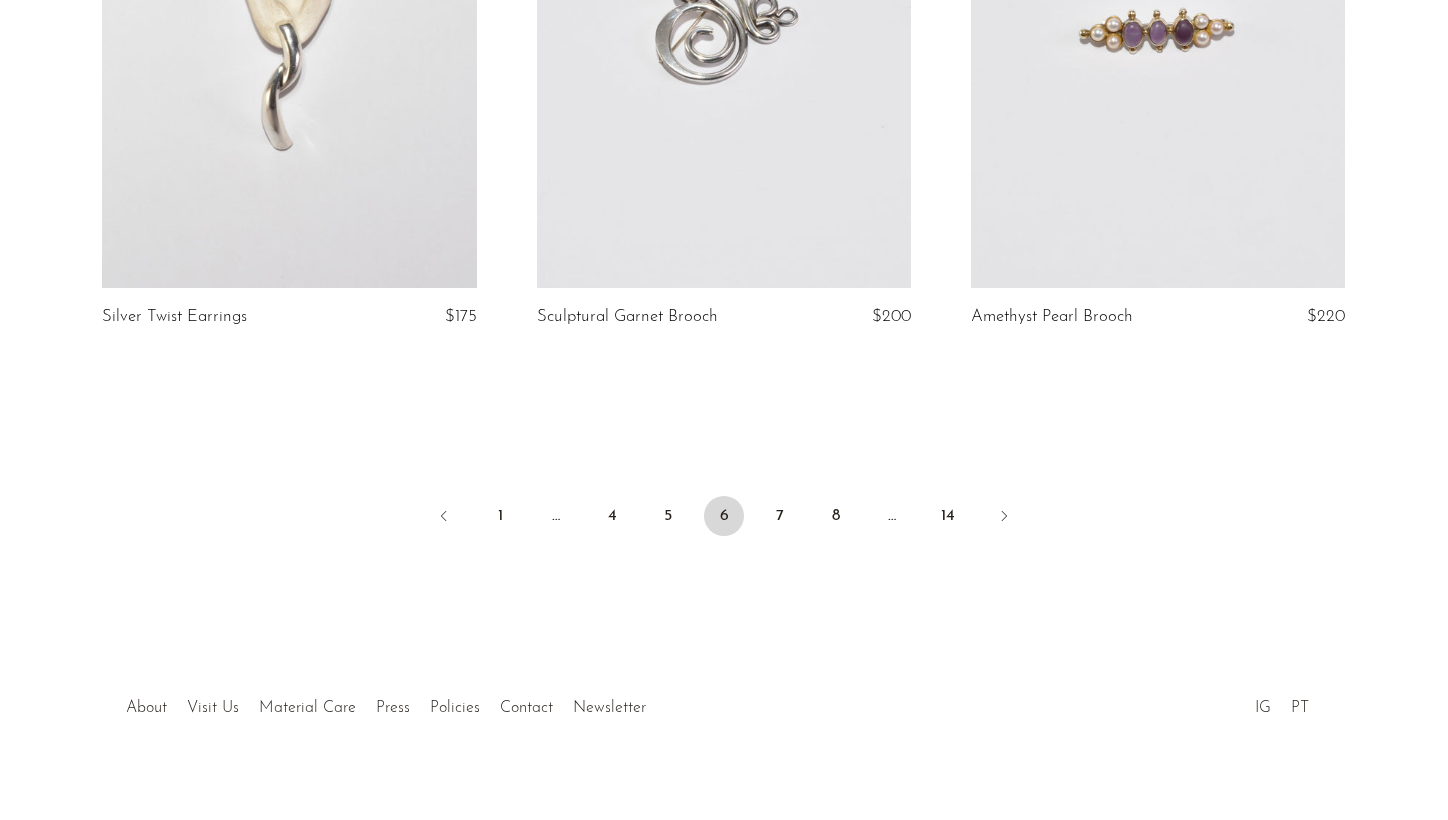 scroll, scrollTop: 7180, scrollLeft: 0, axis: vertical 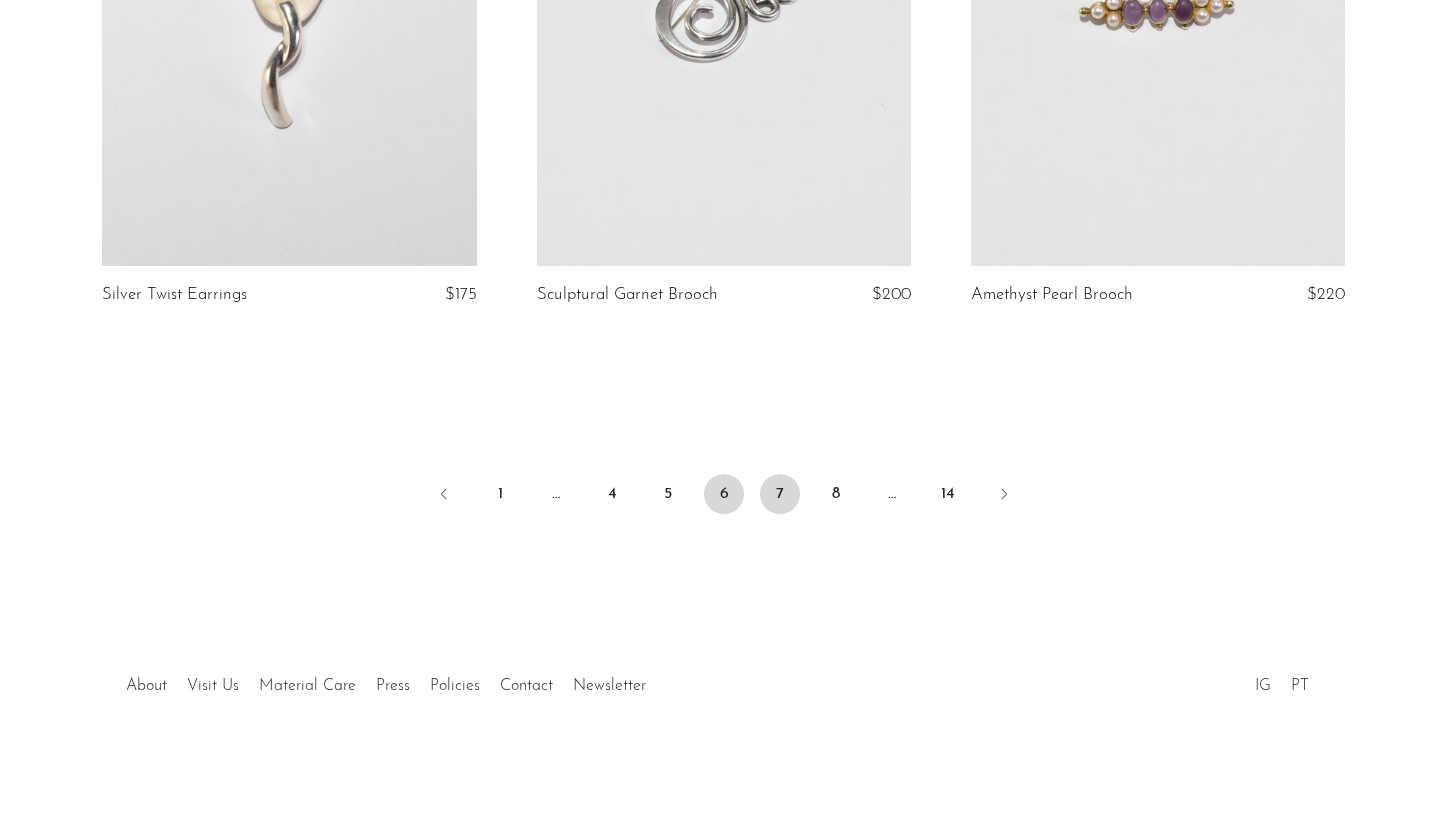 click on "7" at bounding box center (780, 494) 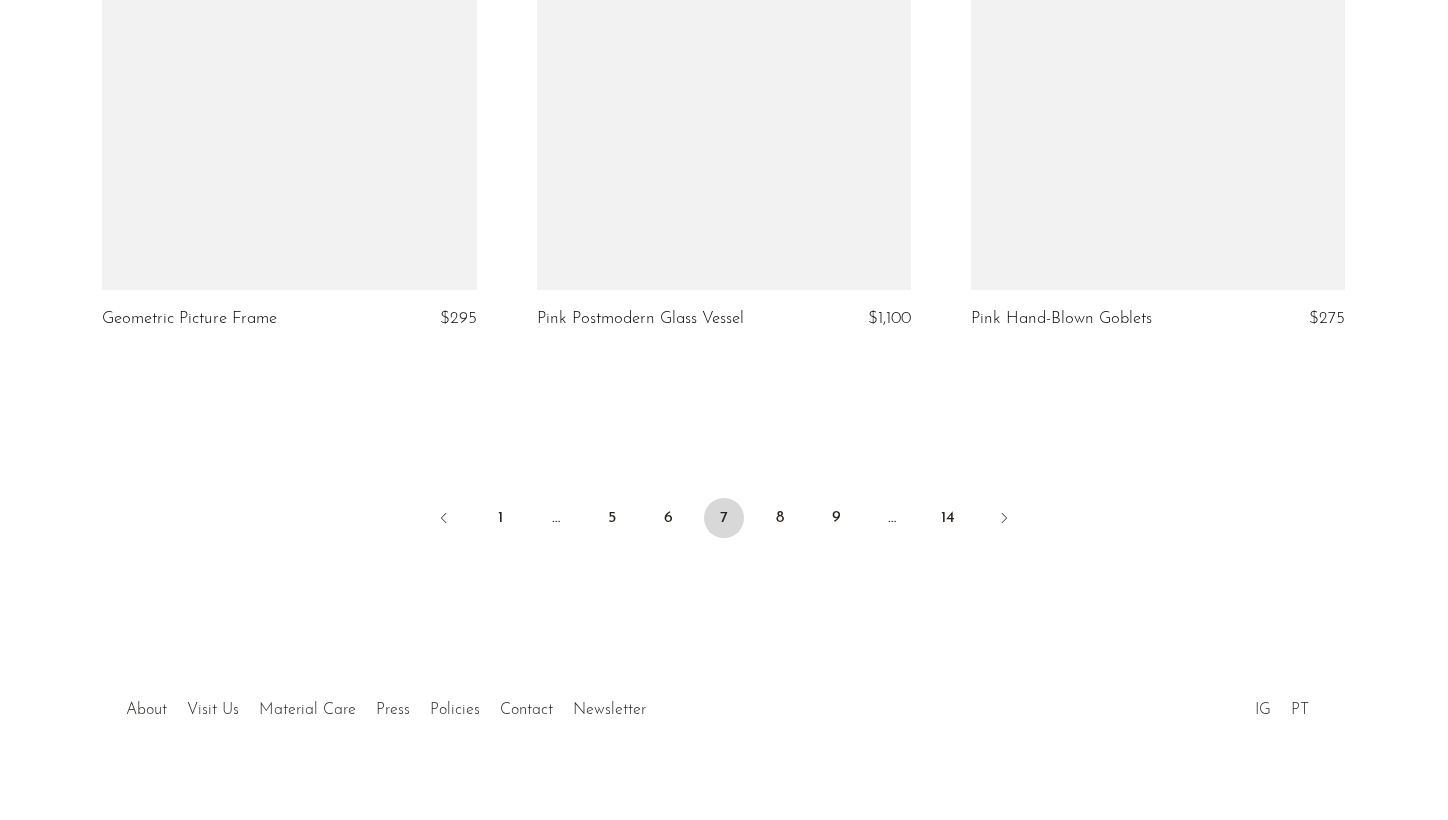 scroll, scrollTop: 7158, scrollLeft: 0, axis: vertical 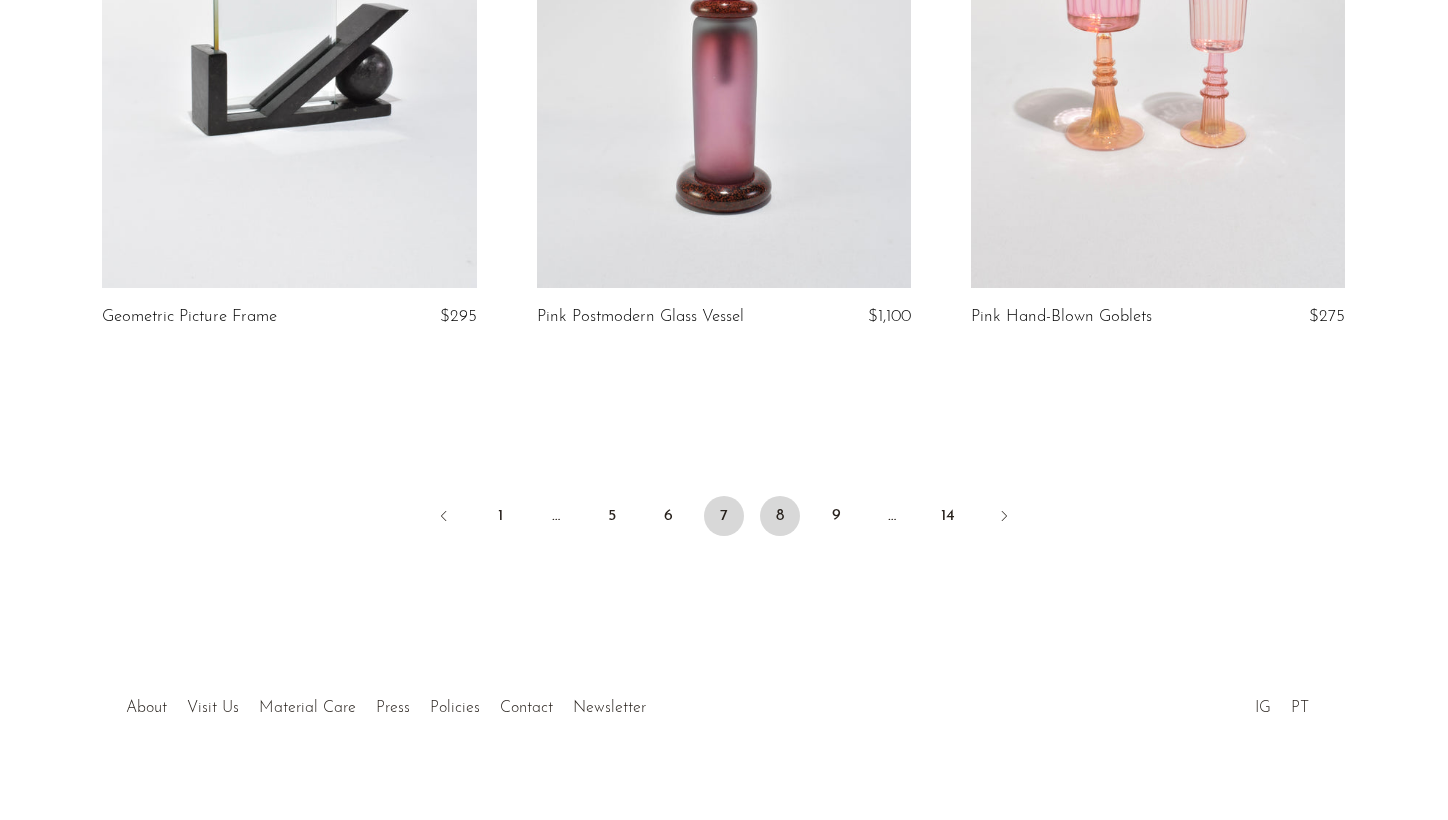 click on "8" at bounding box center (780, 516) 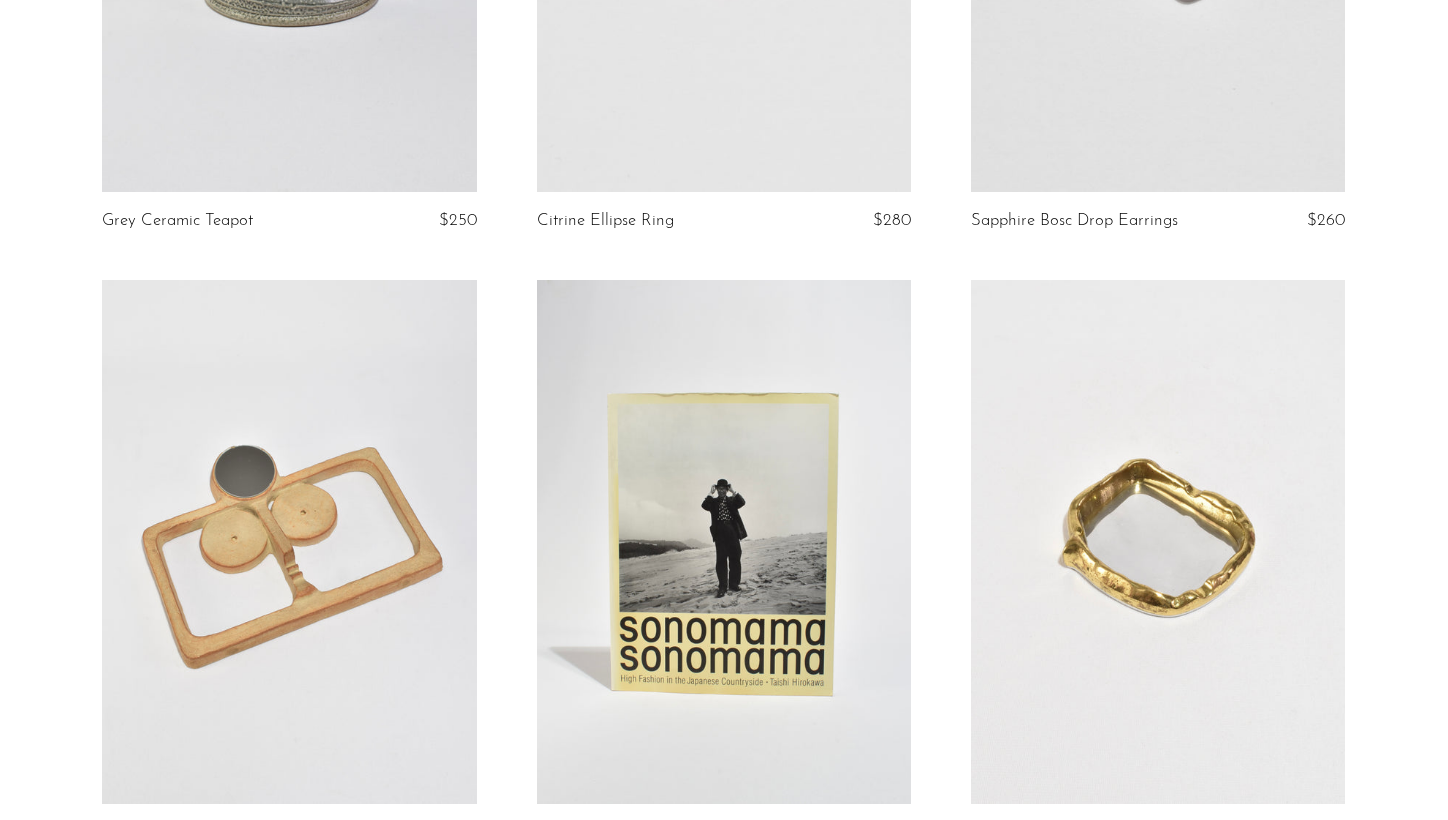 scroll, scrollTop: 2149, scrollLeft: 0, axis: vertical 